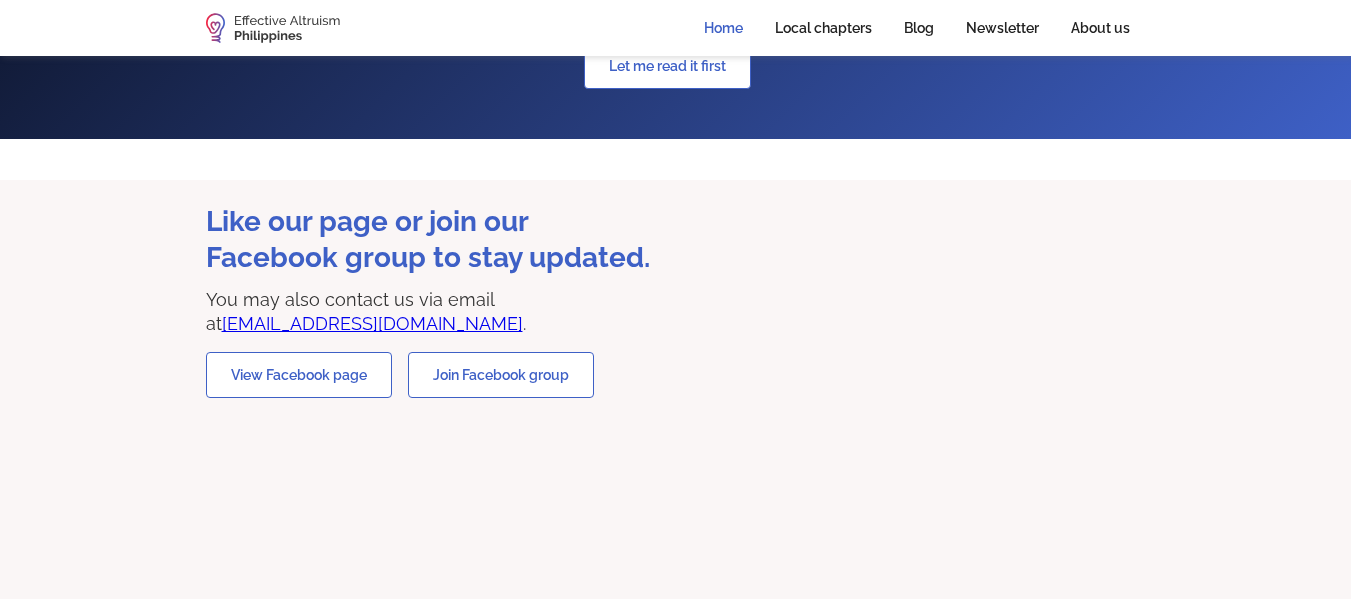 scroll, scrollTop: 2882, scrollLeft: 0, axis: vertical 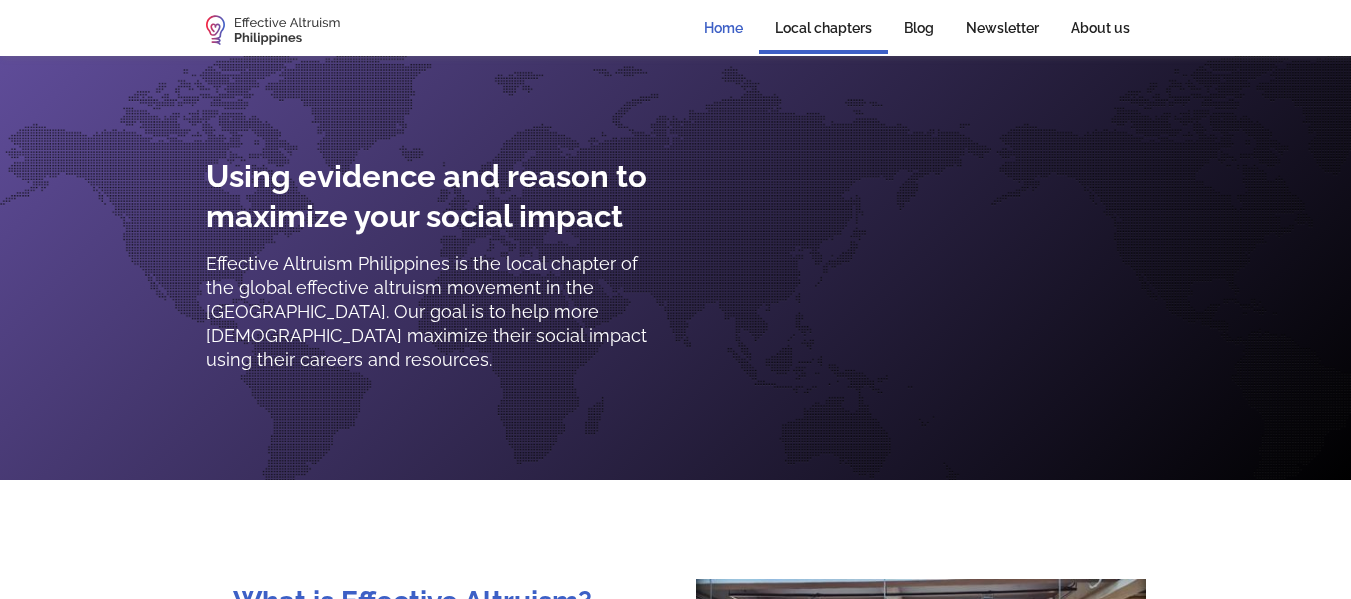 click on "Local chapters" at bounding box center (823, 30) 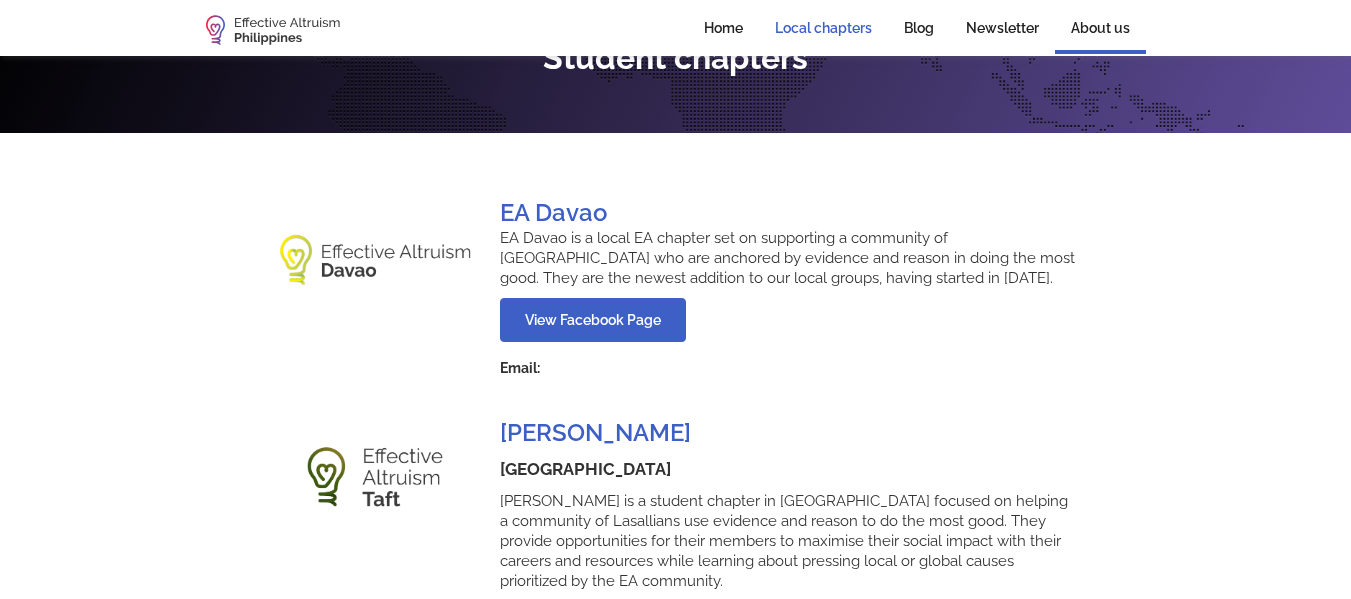 scroll, scrollTop: 0, scrollLeft: 0, axis: both 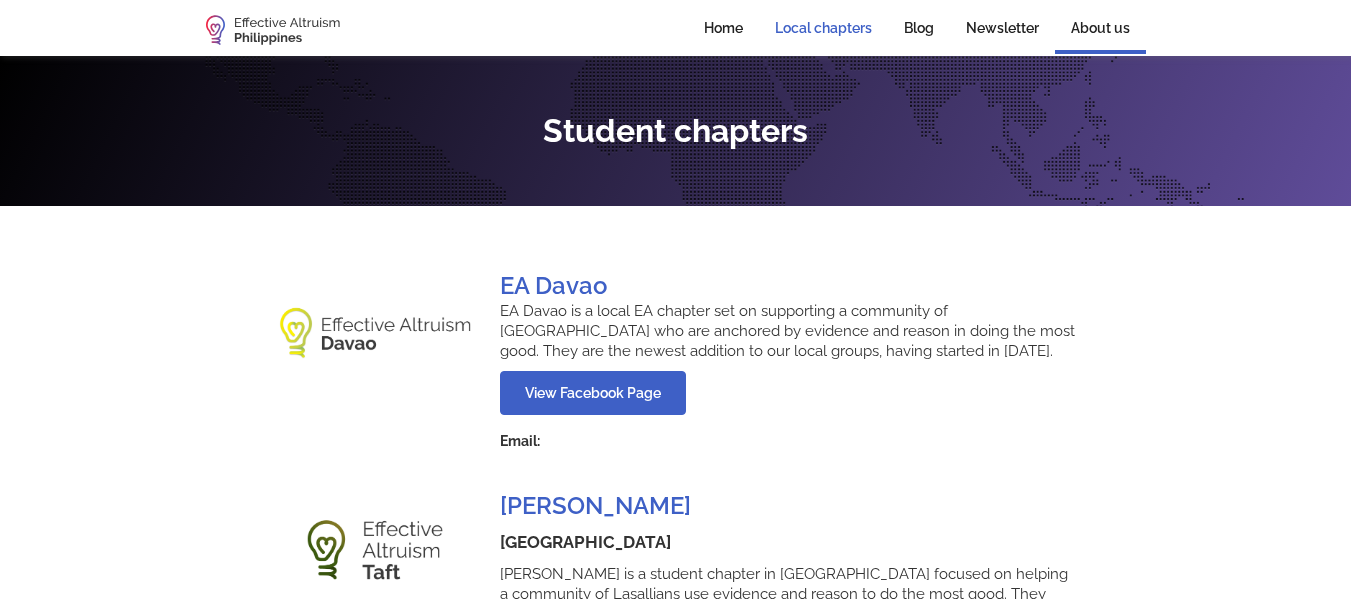 click on "About us" at bounding box center [1100, 30] 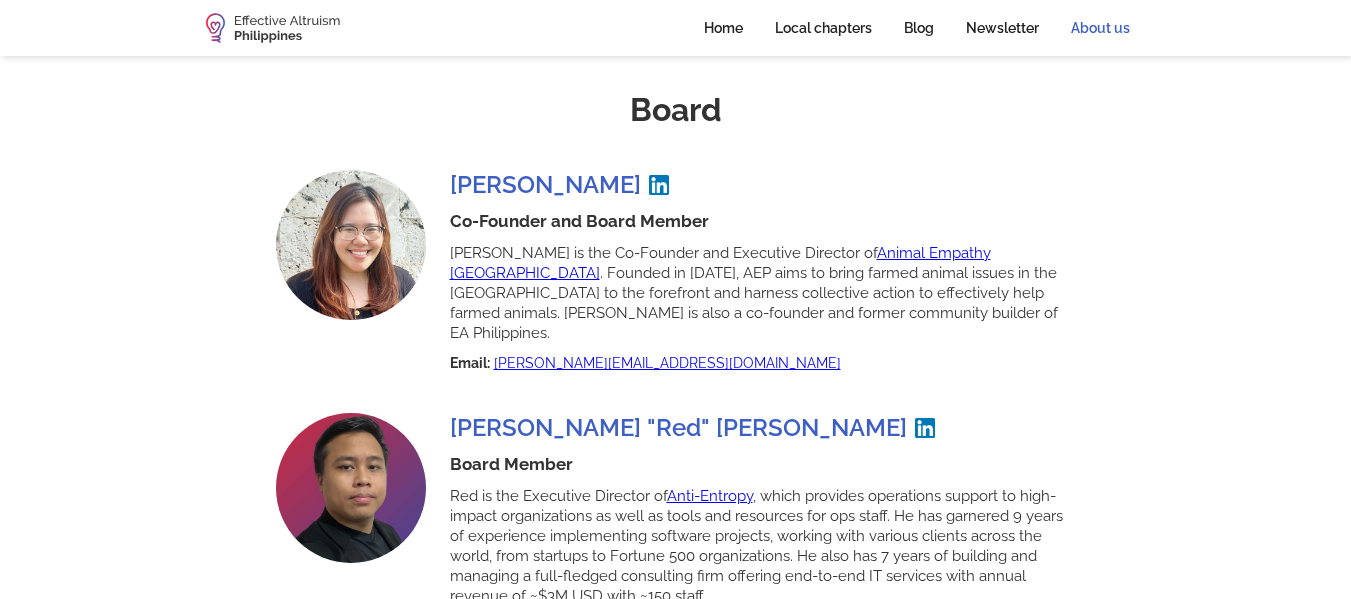 scroll, scrollTop: 800, scrollLeft: 0, axis: vertical 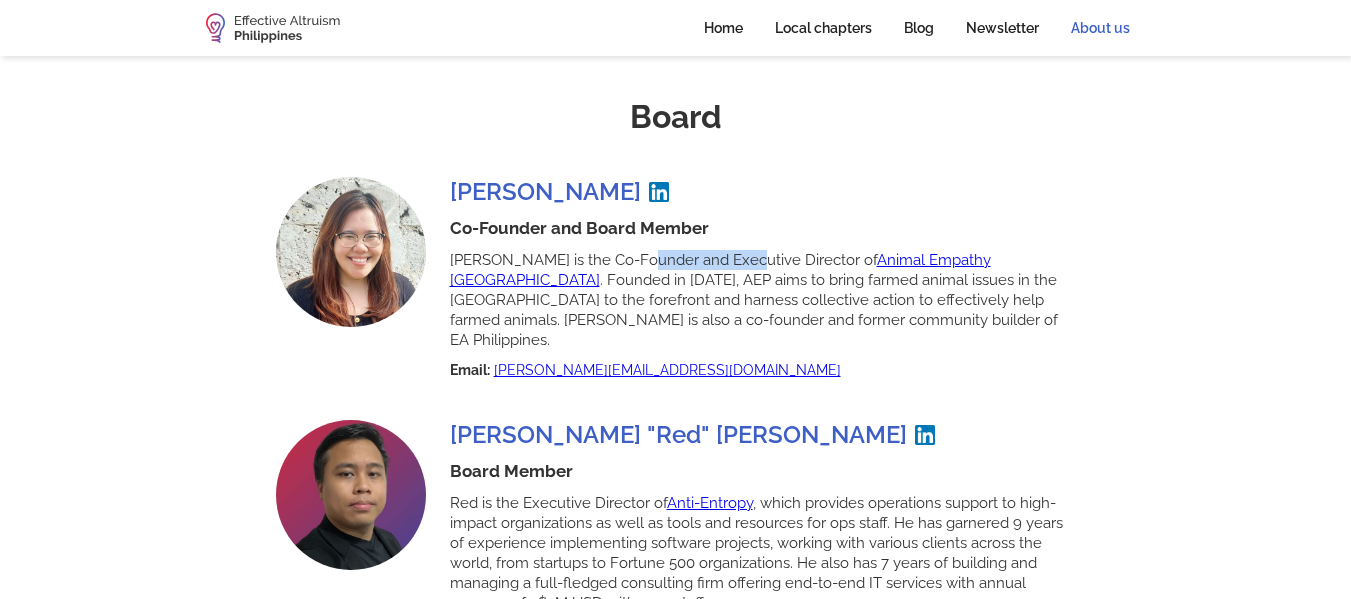 drag, startPoint x: 636, startPoint y: 245, endPoint x: 735, endPoint y: 241, distance: 99.08077 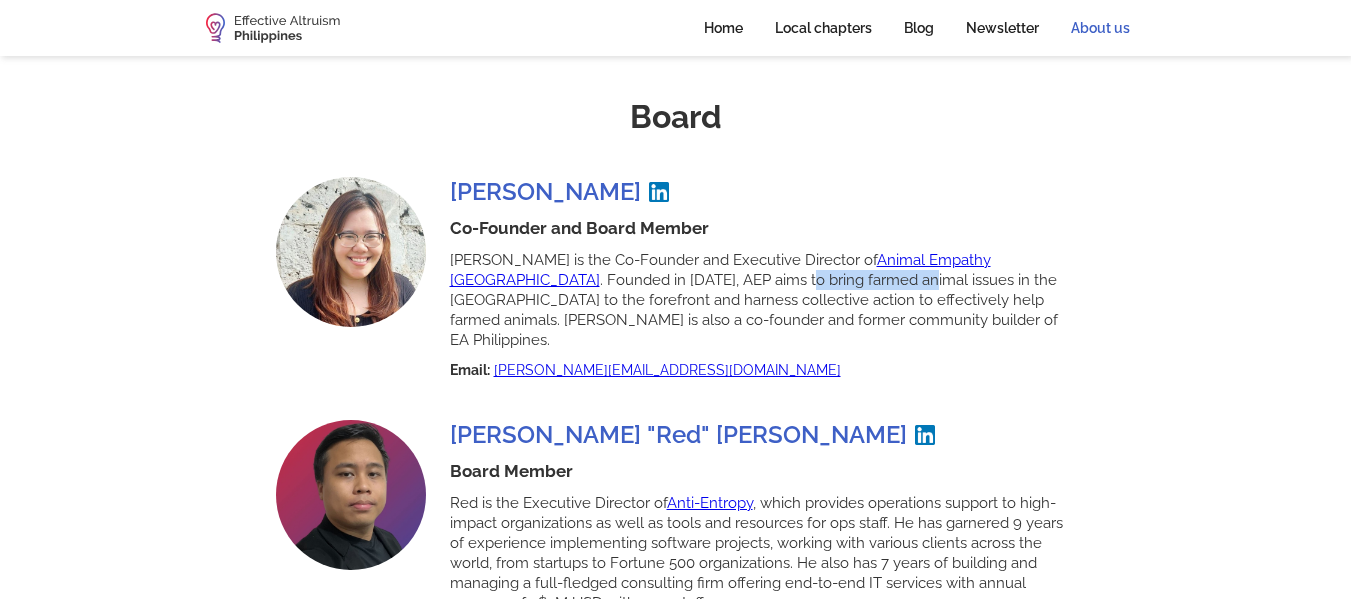 drag, startPoint x: 578, startPoint y: 252, endPoint x: 729, endPoint y: 255, distance: 151.0298 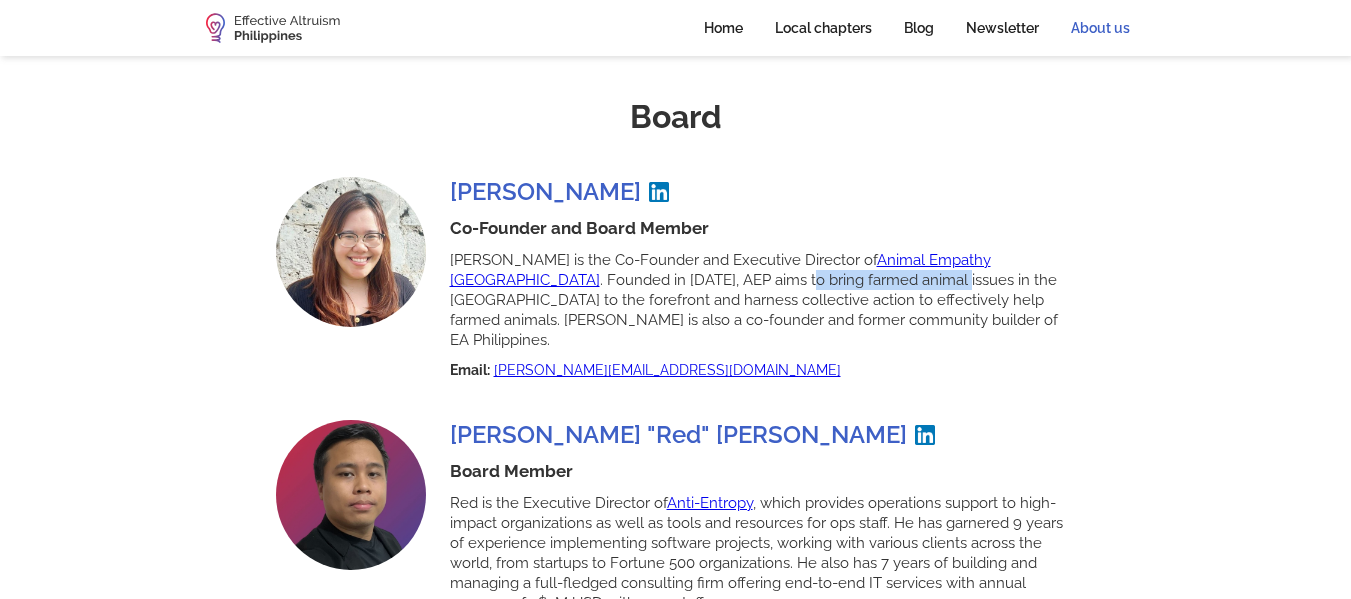 click on "Kate is the Co-Founder and Executive Director of  Animal Empathy Philippines . Founded in 2021, AEP aims to bring farmed animal issues in the Philippines to the forefront and harness collective action to effectively help farmed animals. Kate is also a co-founder and former community builder of EA Philippines." at bounding box center [763, 300] 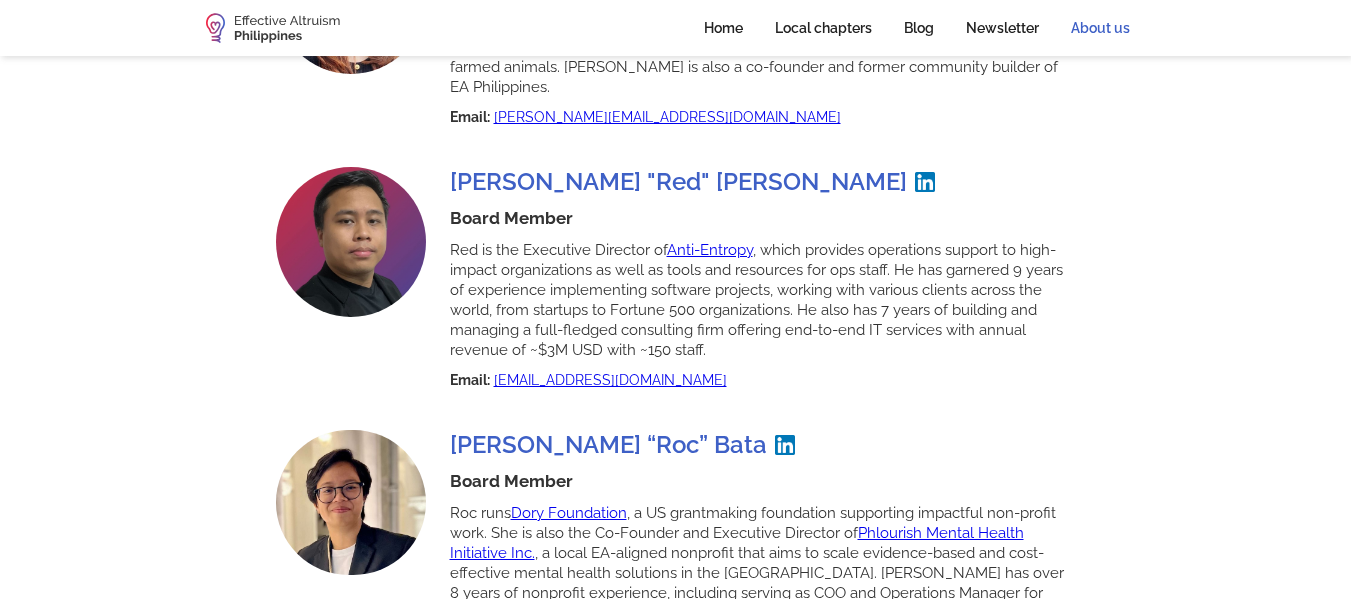 scroll, scrollTop: 1181, scrollLeft: 0, axis: vertical 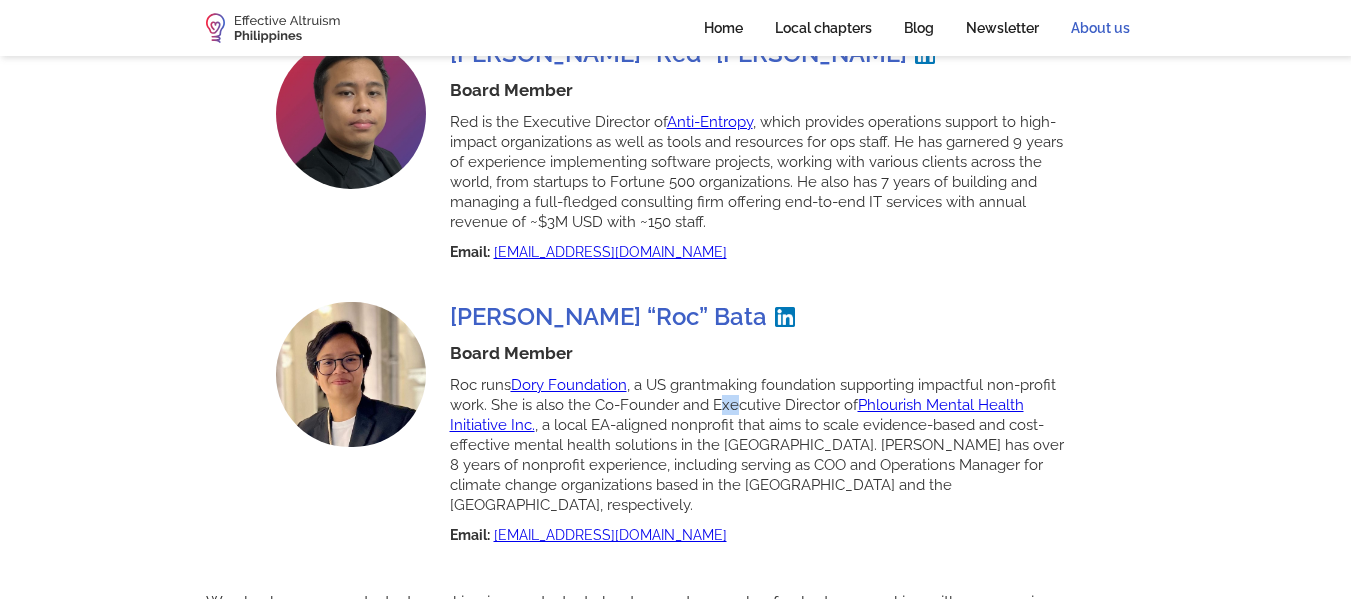 drag, startPoint x: 722, startPoint y: 355, endPoint x: 737, endPoint y: 366, distance: 18.601076 